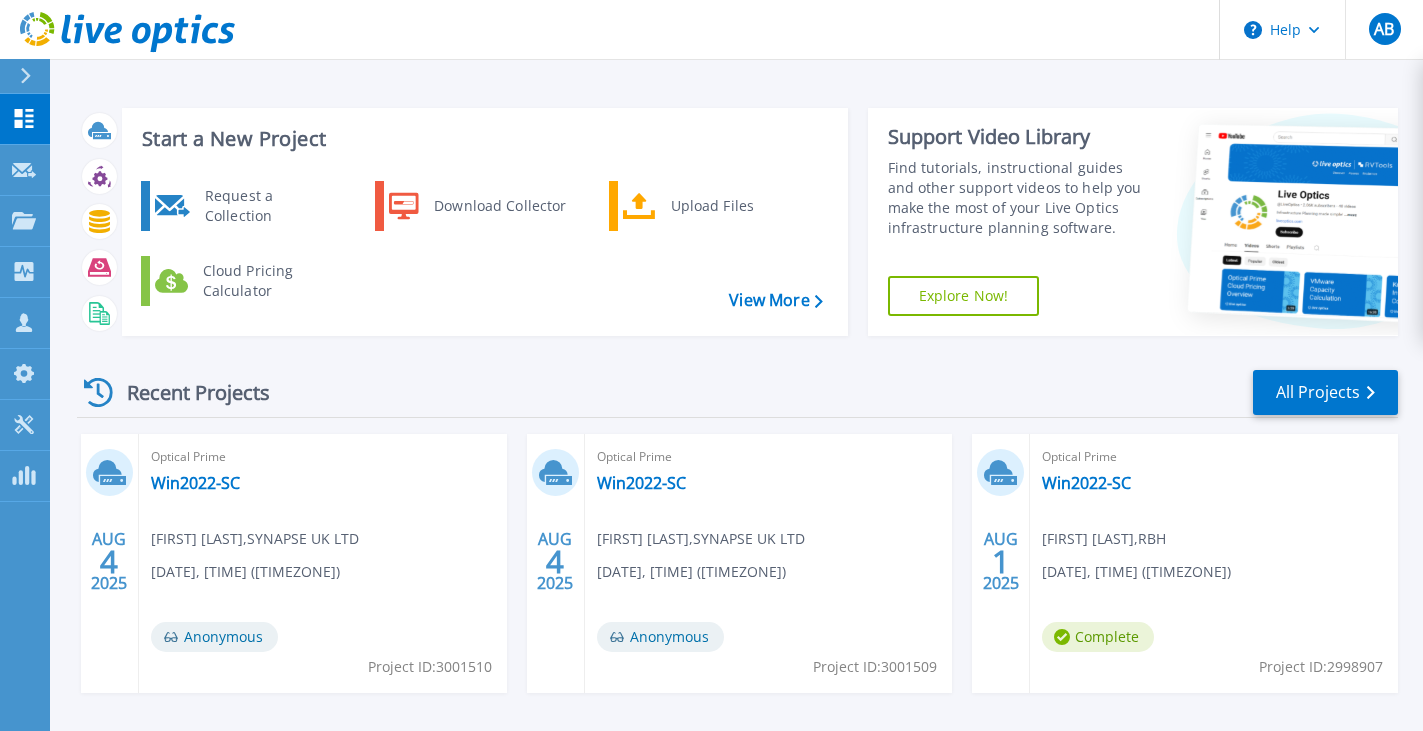 scroll, scrollTop: 78, scrollLeft: 0, axis: vertical 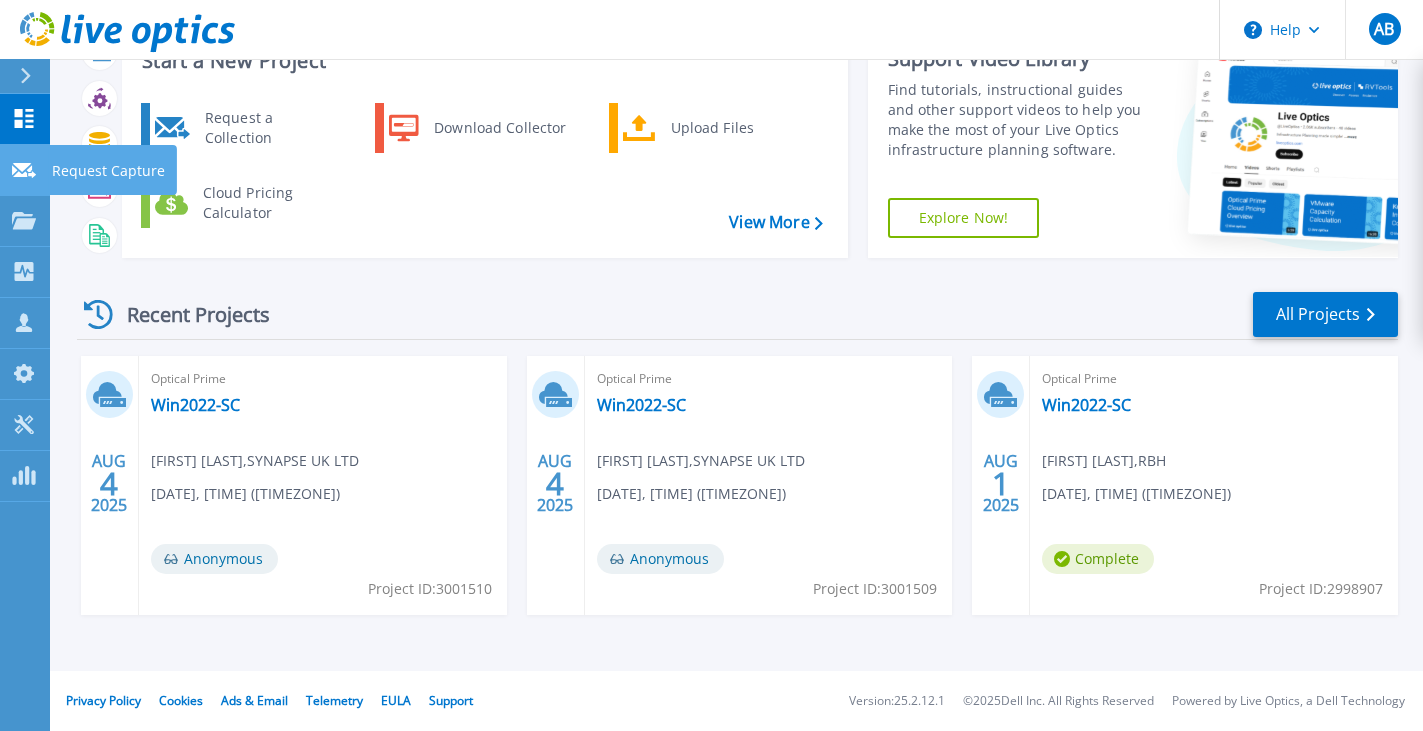 click 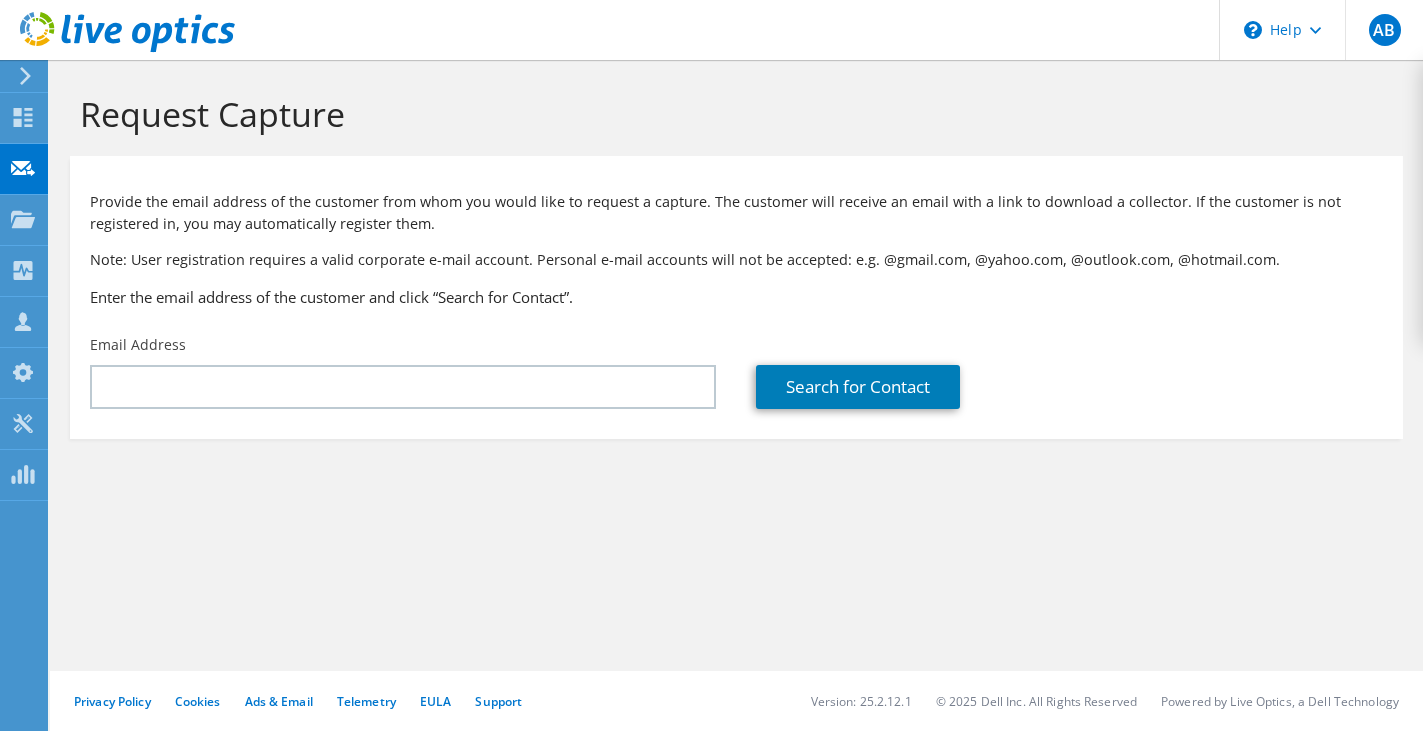 scroll, scrollTop: 0, scrollLeft: 0, axis: both 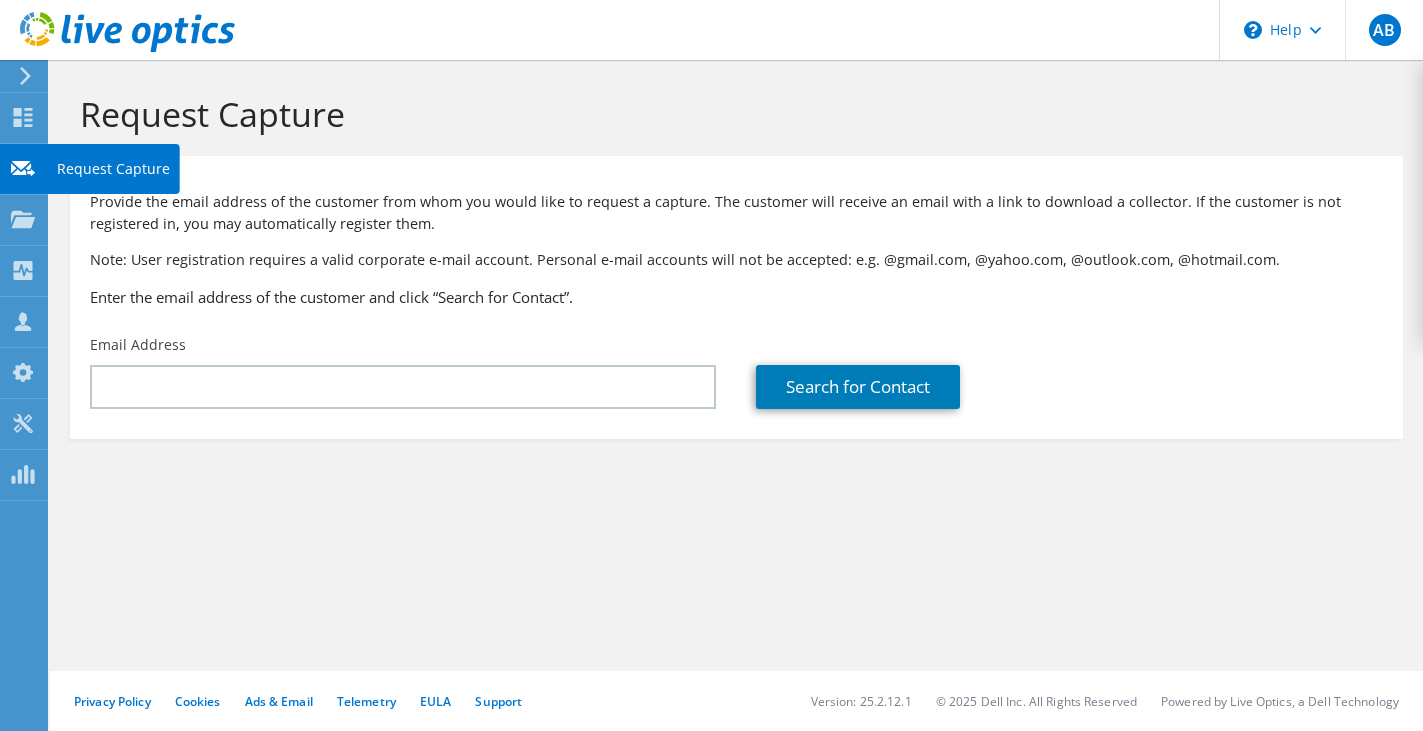 click on "Request Capture" at bounding box center (113, 169) 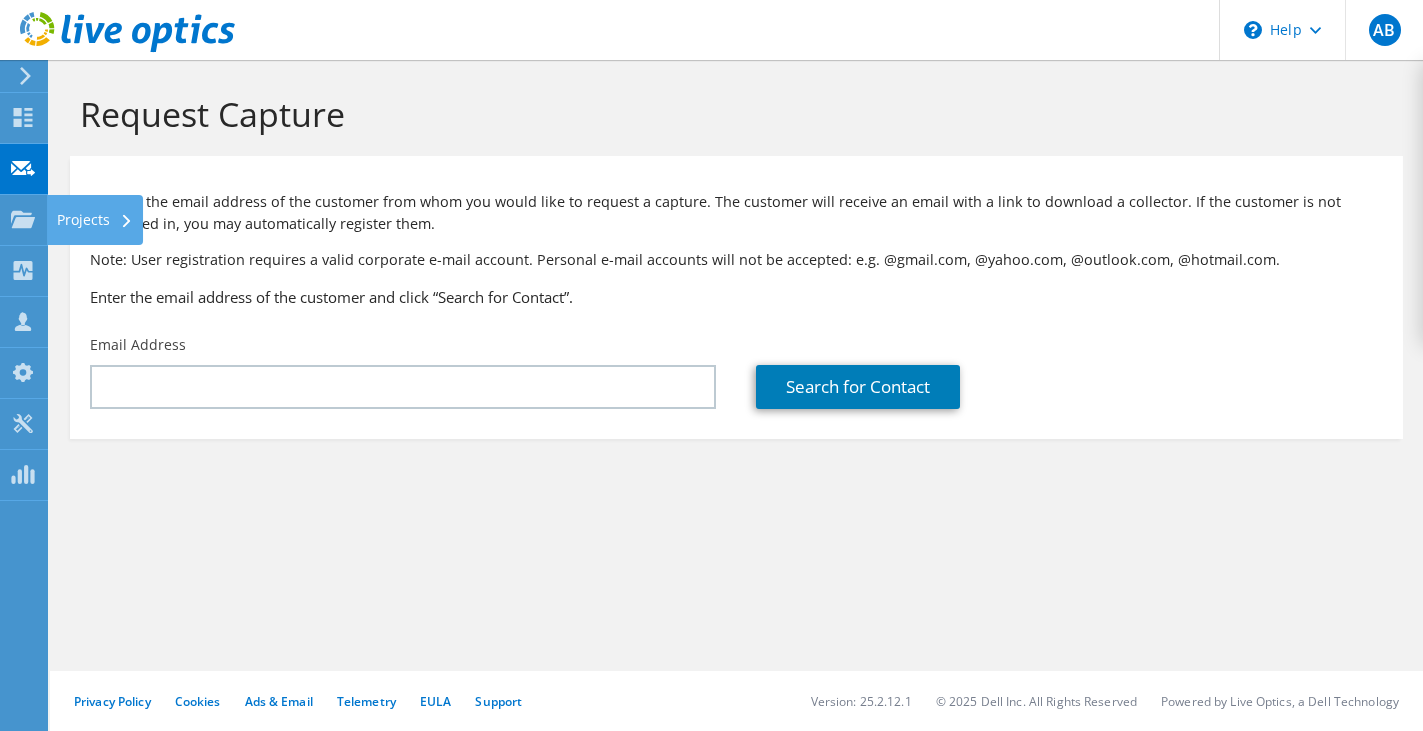 scroll, scrollTop: 0, scrollLeft: 0, axis: both 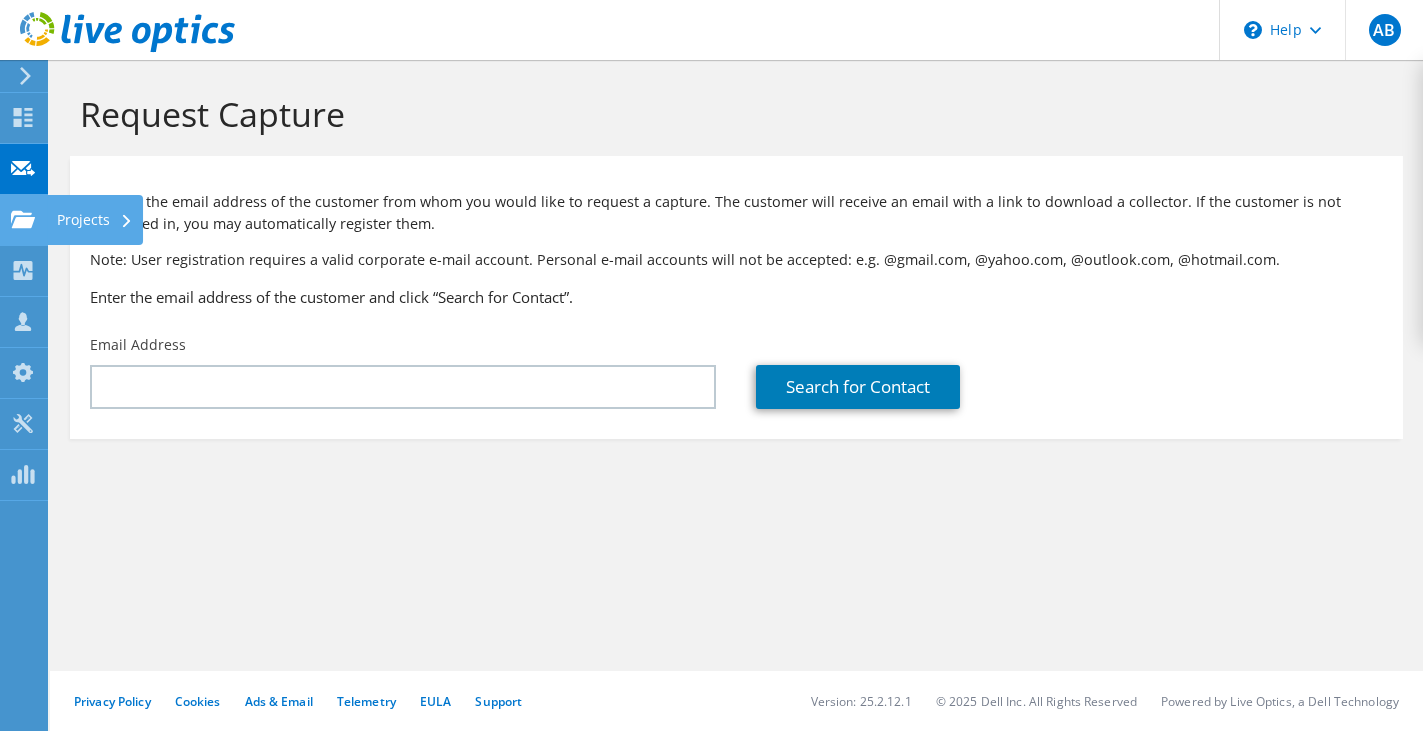 click on "Projects" at bounding box center [95, 220] 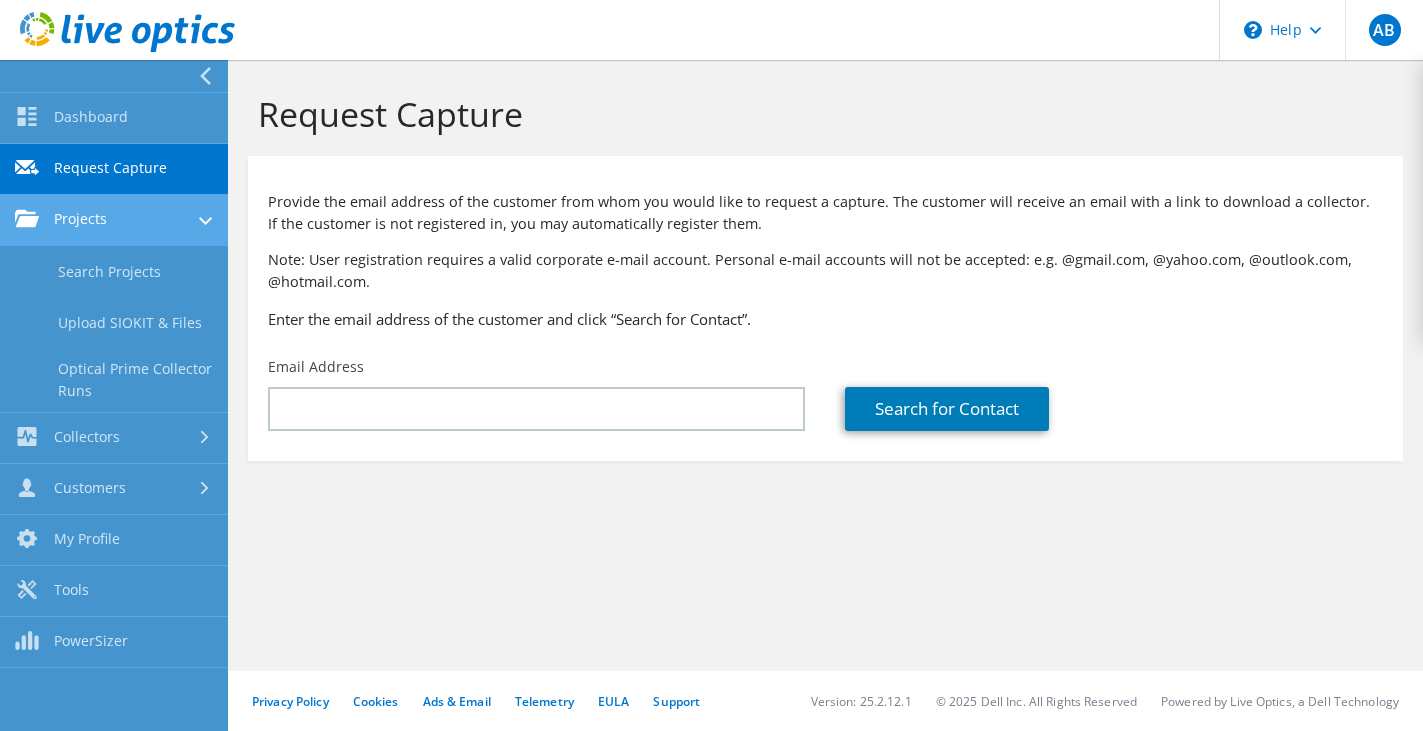 click on "Projects" at bounding box center (114, 220) 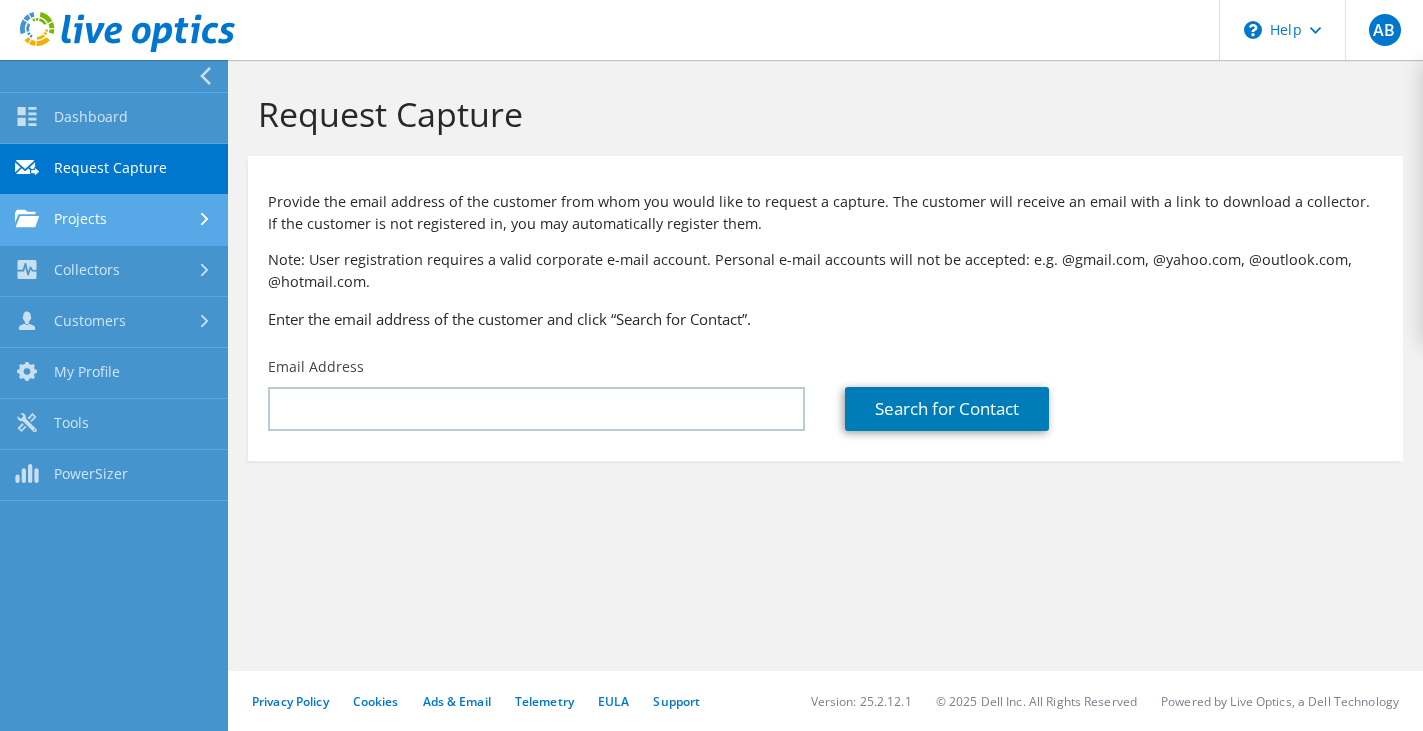 click on "Projects" at bounding box center [114, 220] 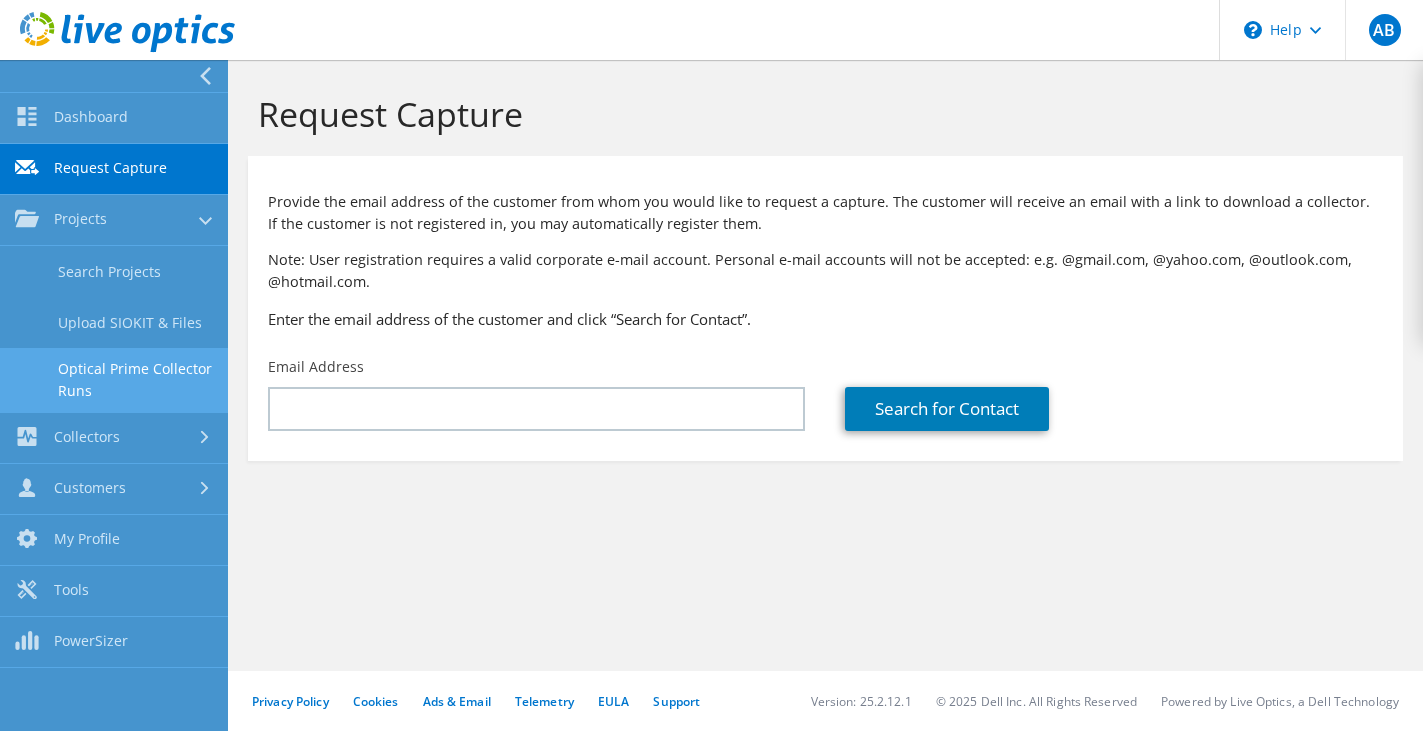 click on "Optical Prime Collector Runs" at bounding box center [114, 380] 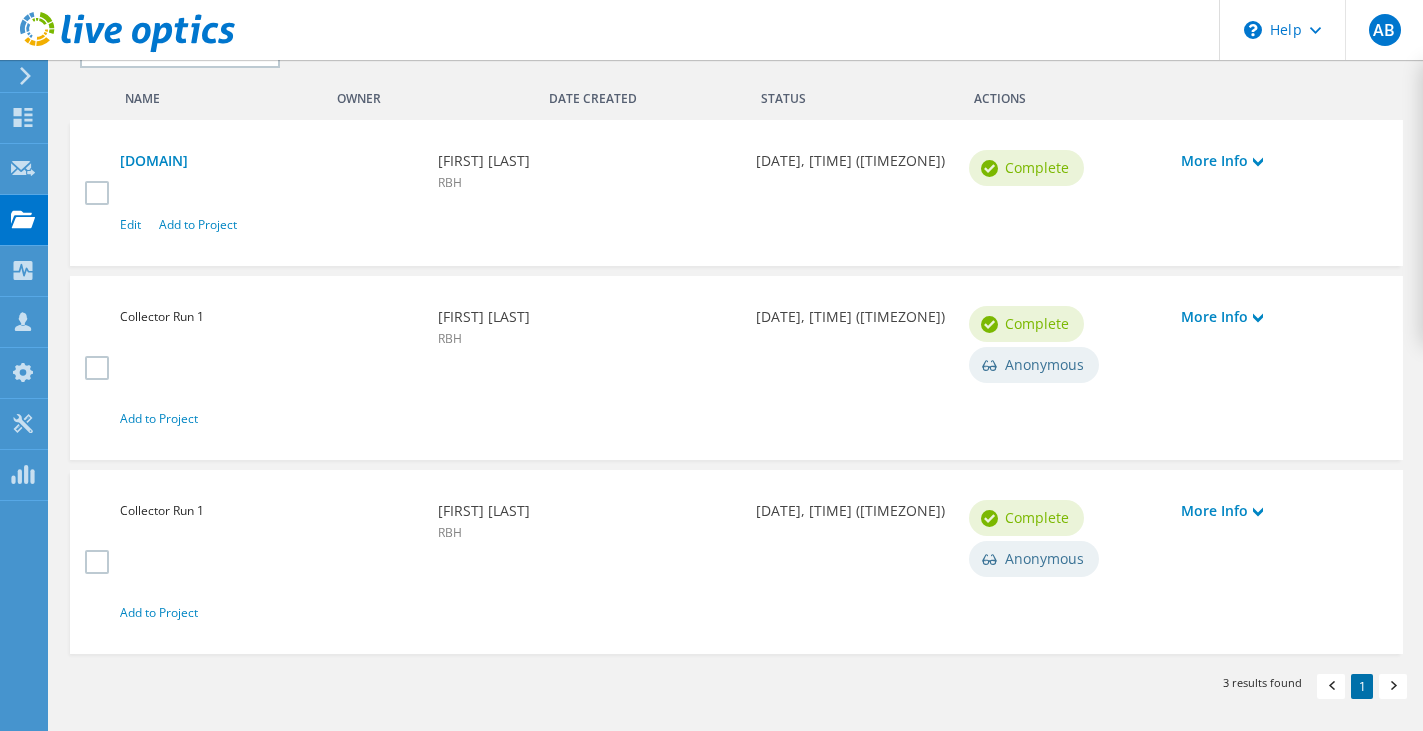 scroll, scrollTop: 557, scrollLeft: 0, axis: vertical 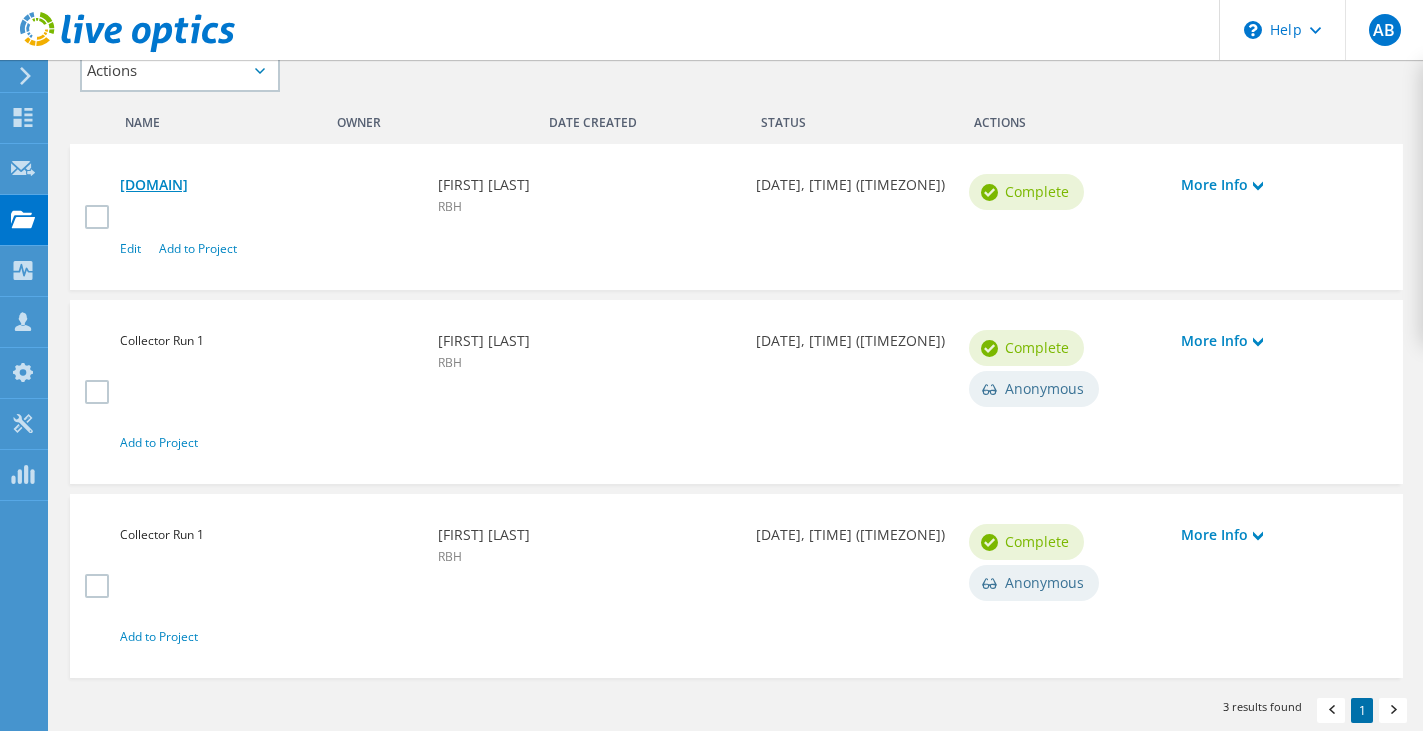 click on "rbhvxesx05.int.rbht.nhs.uk" at bounding box center [269, 185] 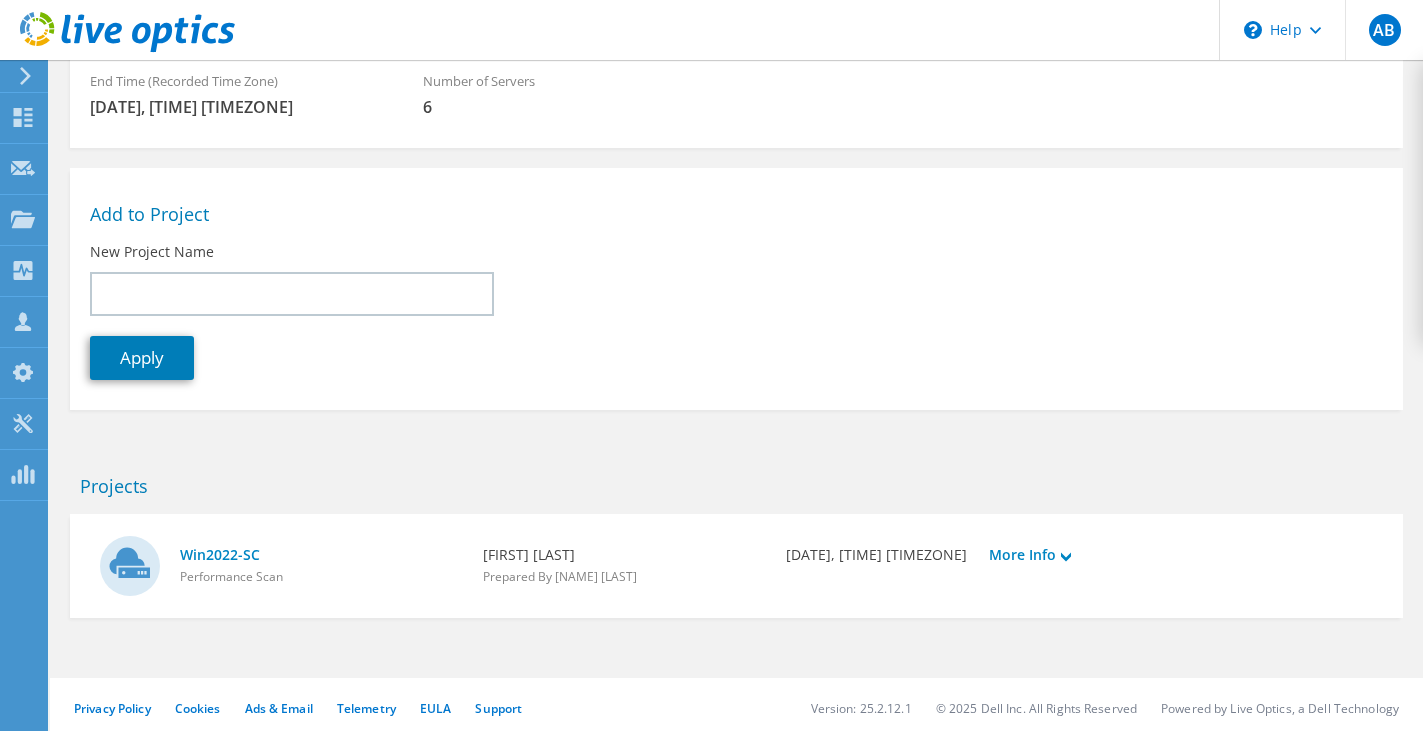 scroll, scrollTop: 318, scrollLeft: 0, axis: vertical 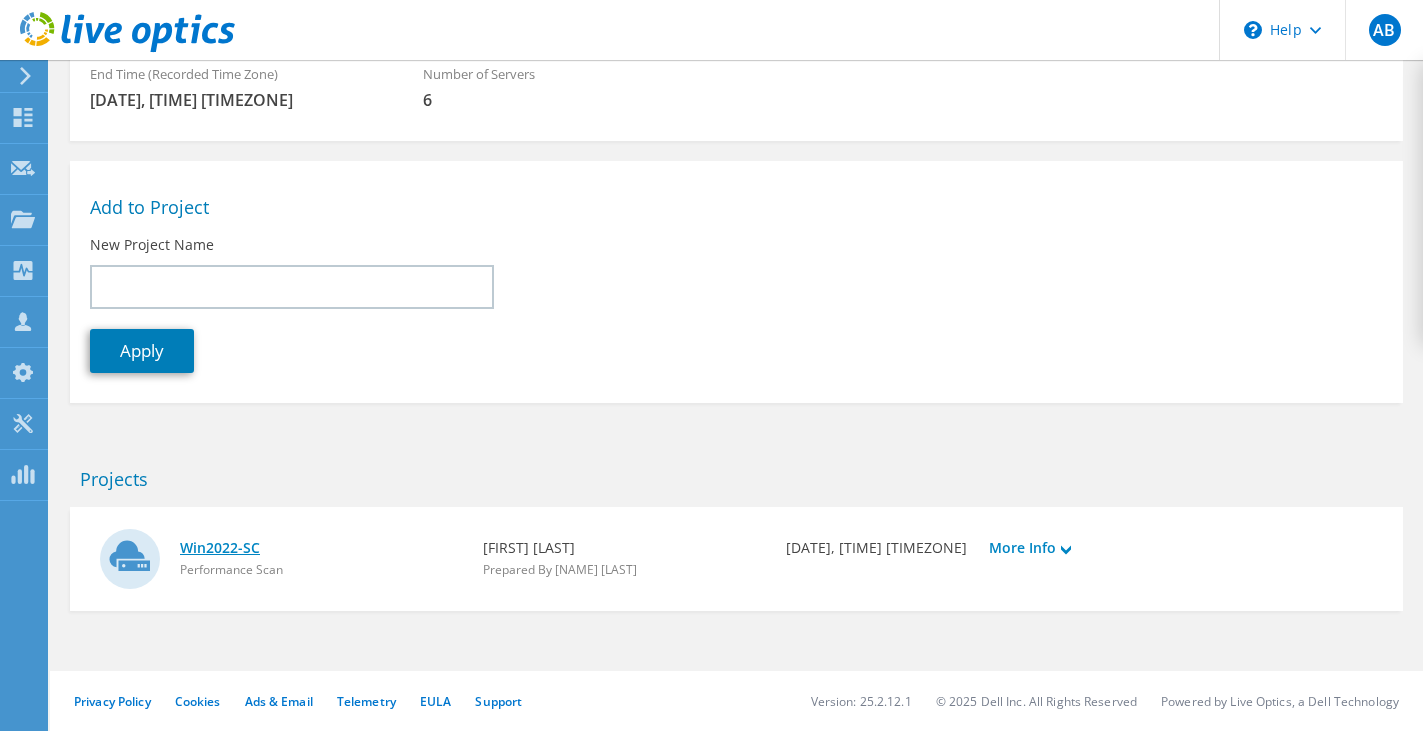 click on "Win2022-SC" at bounding box center (321, 548) 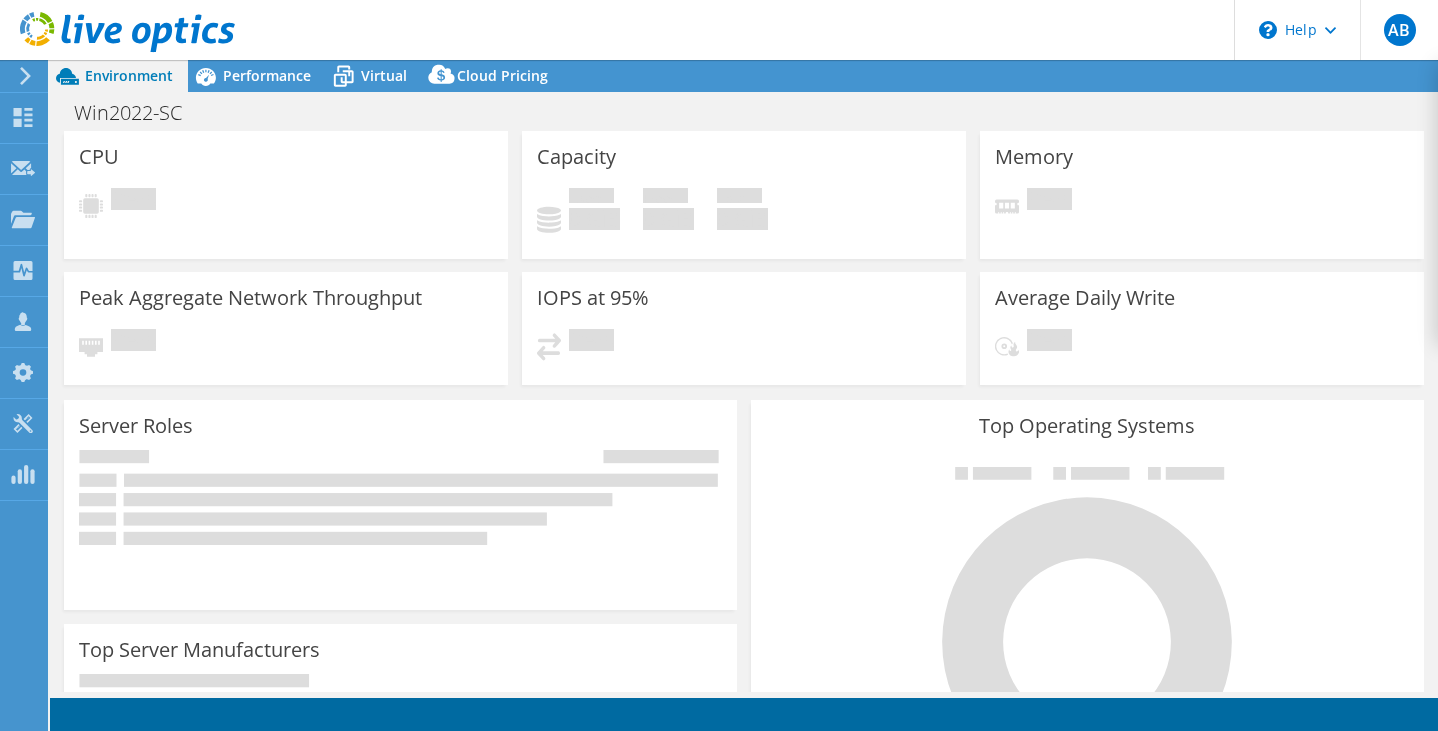 scroll, scrollTop: 0, scrollLeft: 0, axis: both 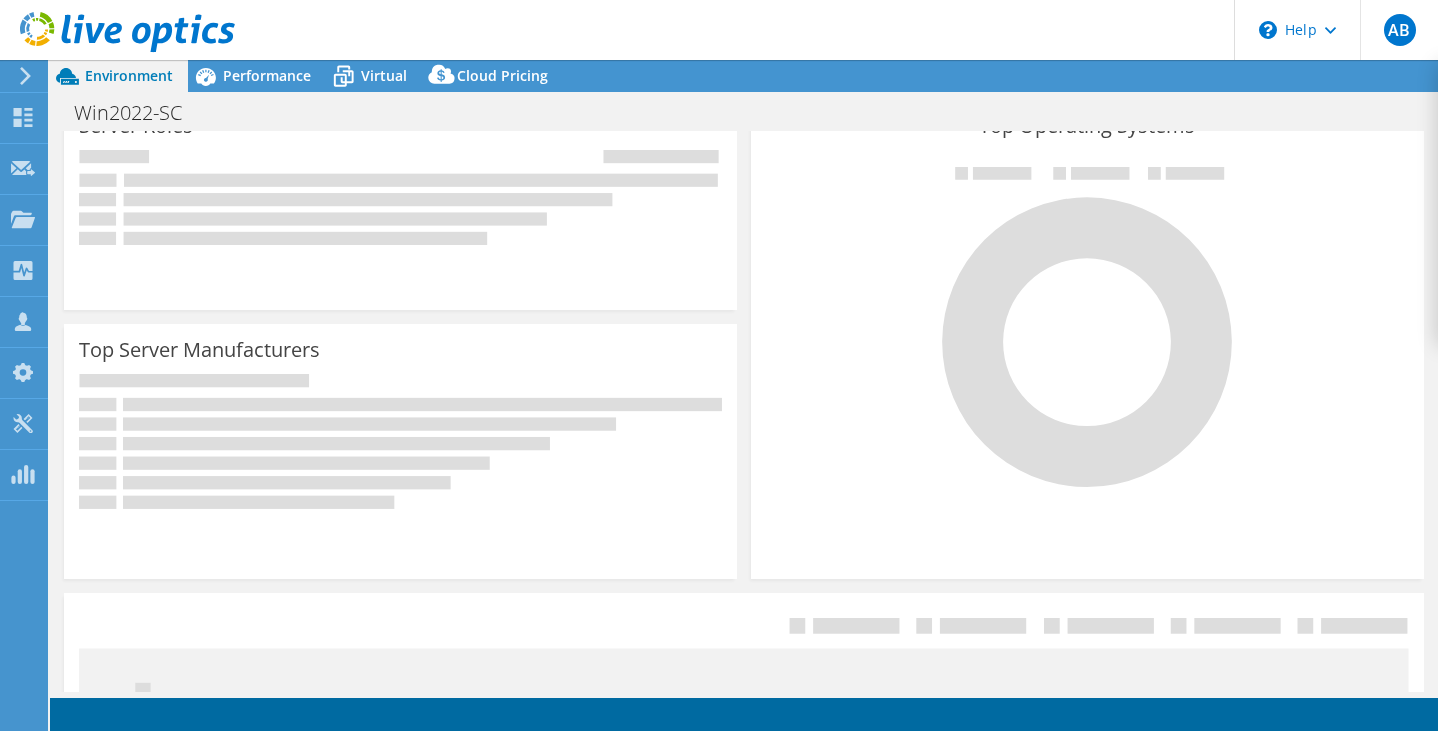 select on "EULondon" 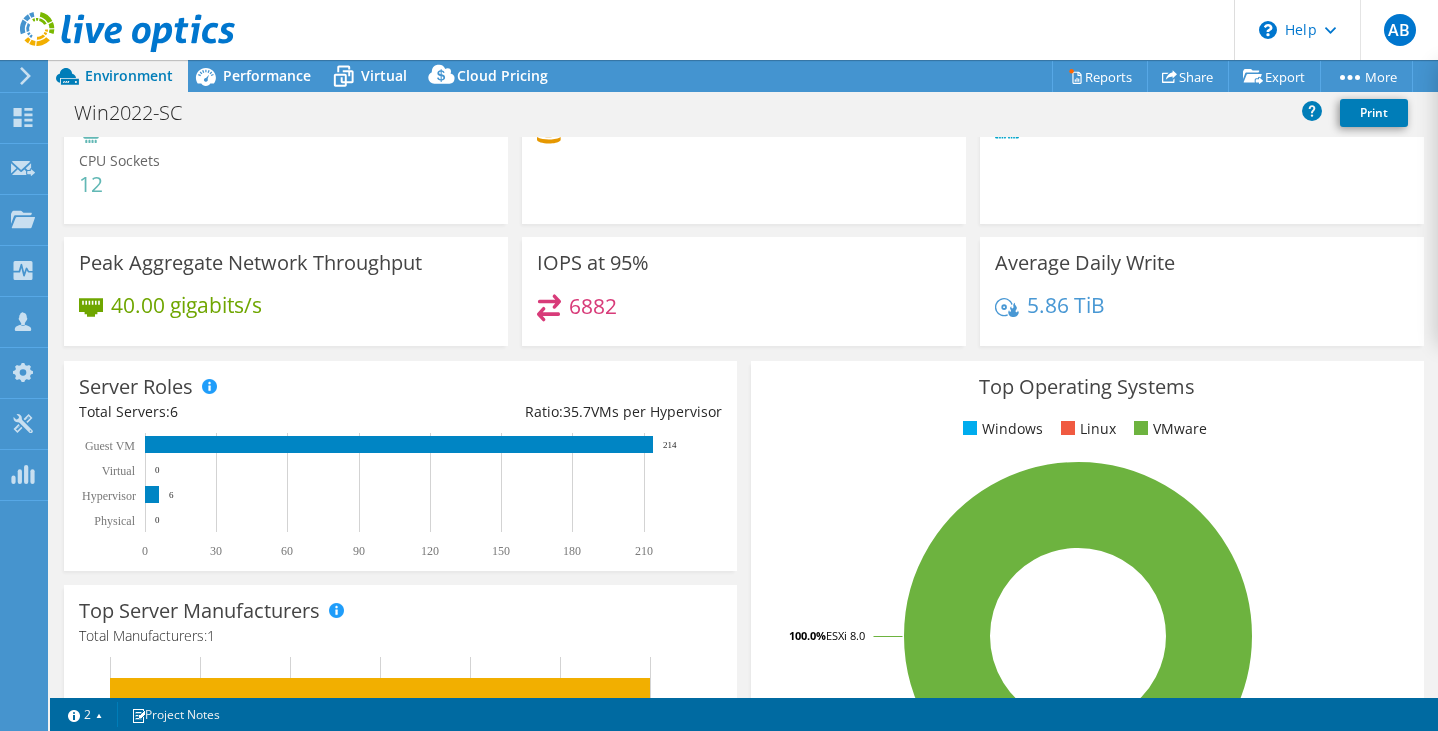 scroll, scrollTop: 0, scrollLeft: 0, axis: both 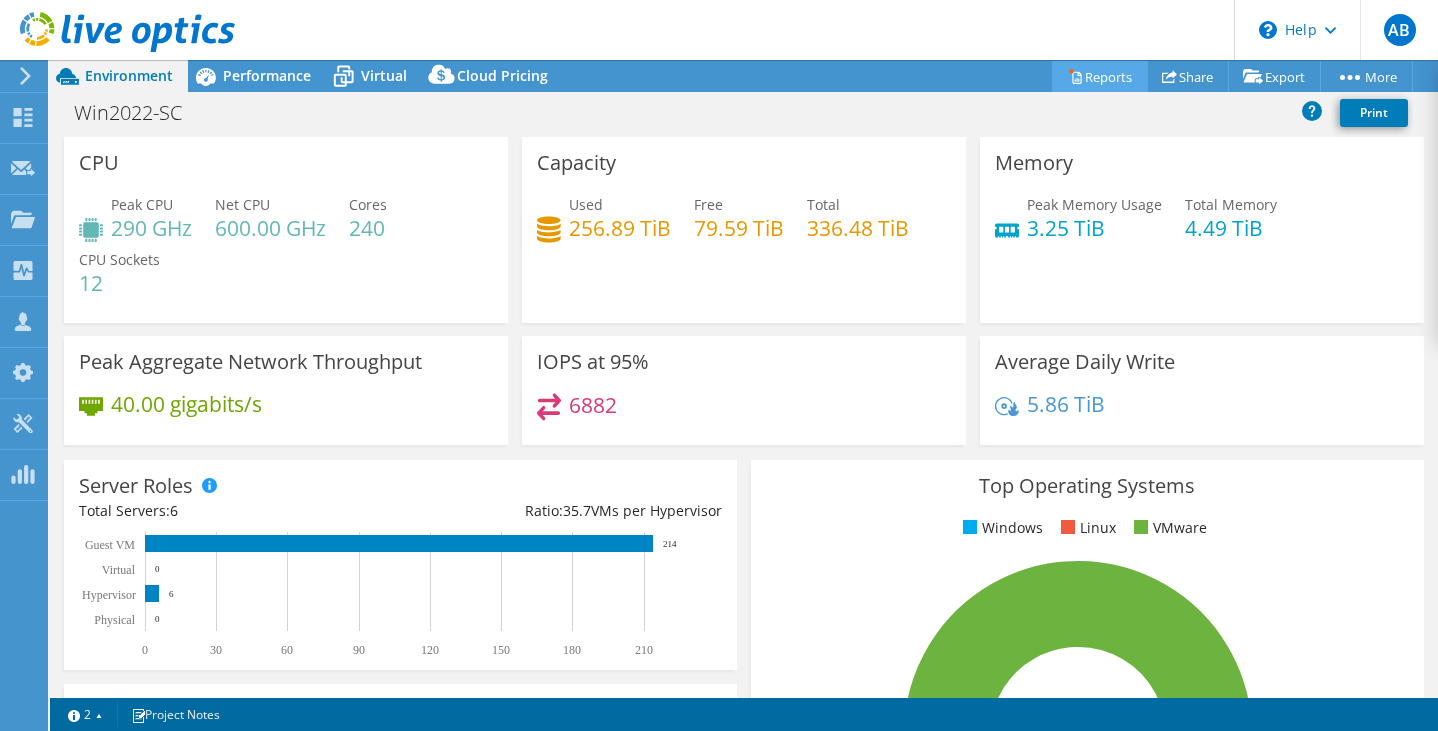 click on "Reports" at bounding box center (1100, 76) 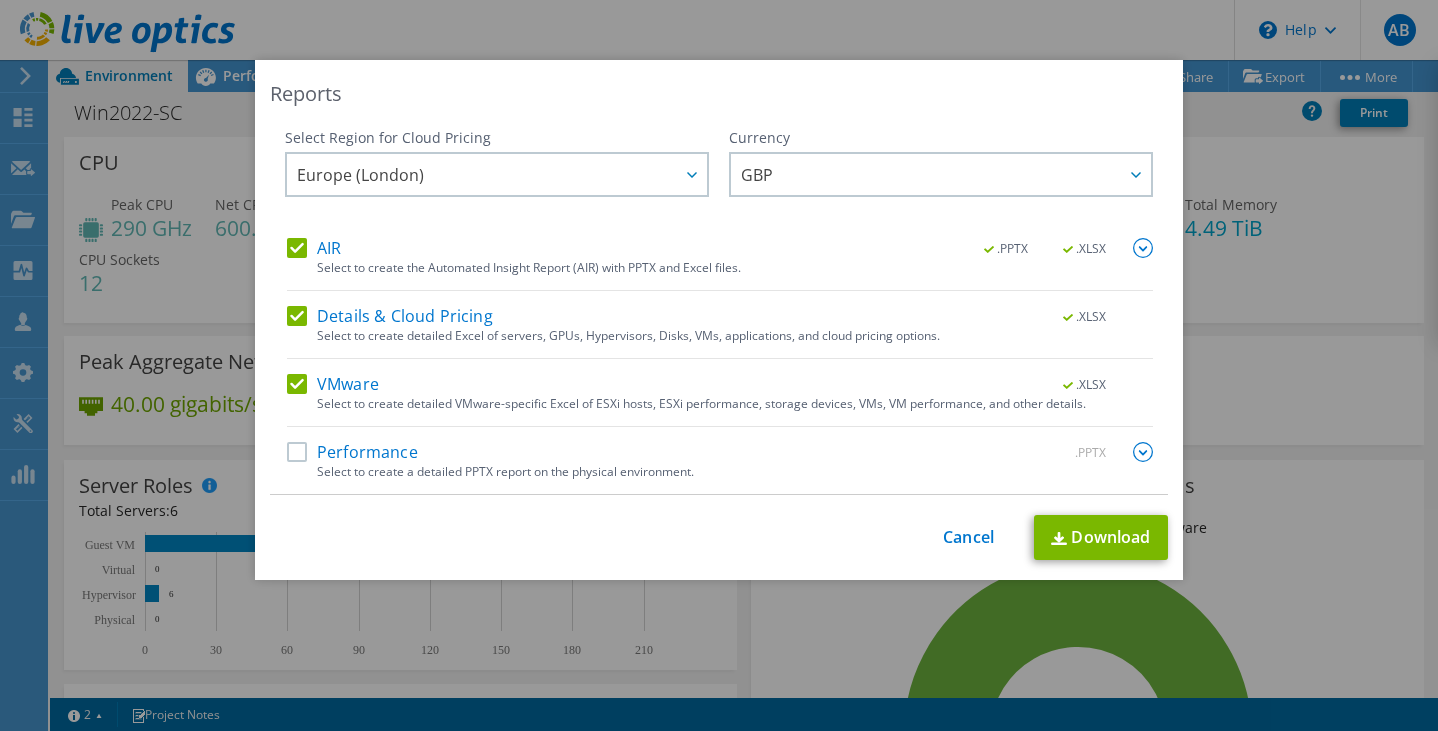 click on "Reports
Select Region for Cloud Pricing
Asia Pacific (Hong Kong)
Asia Pacific (Mumbai)
Asia Pacific (Seoul)
Asia Pacific (Singapore)
Asia Pacific (Tokyo)
Australia
Canada
Europe (Frankfurt)
Europe (London)
South America (Sao Paulo)
US East (Virginia)
US West (California)
[REGION] ([CITY])" at bounding box center (719, 365) 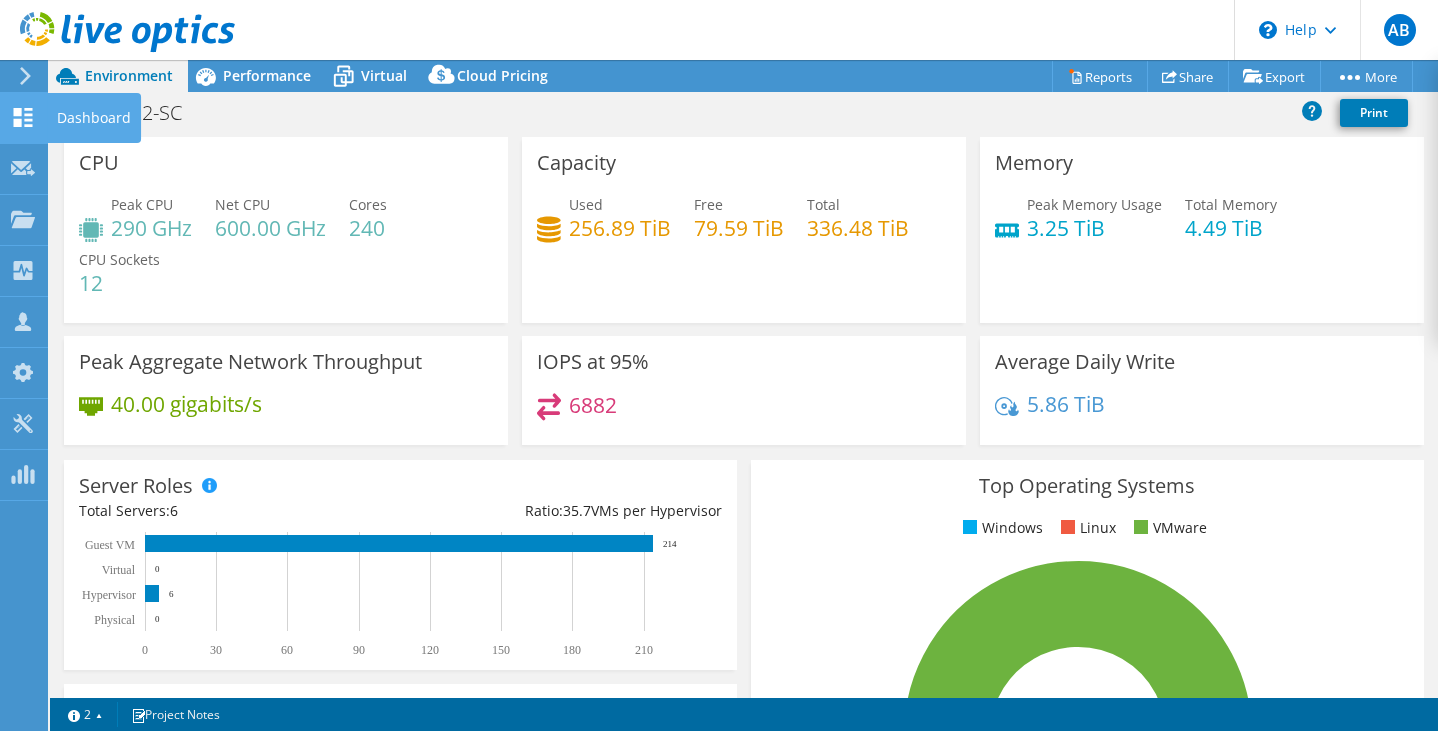 click on "Dashboard" at bounding box center [94, 118] 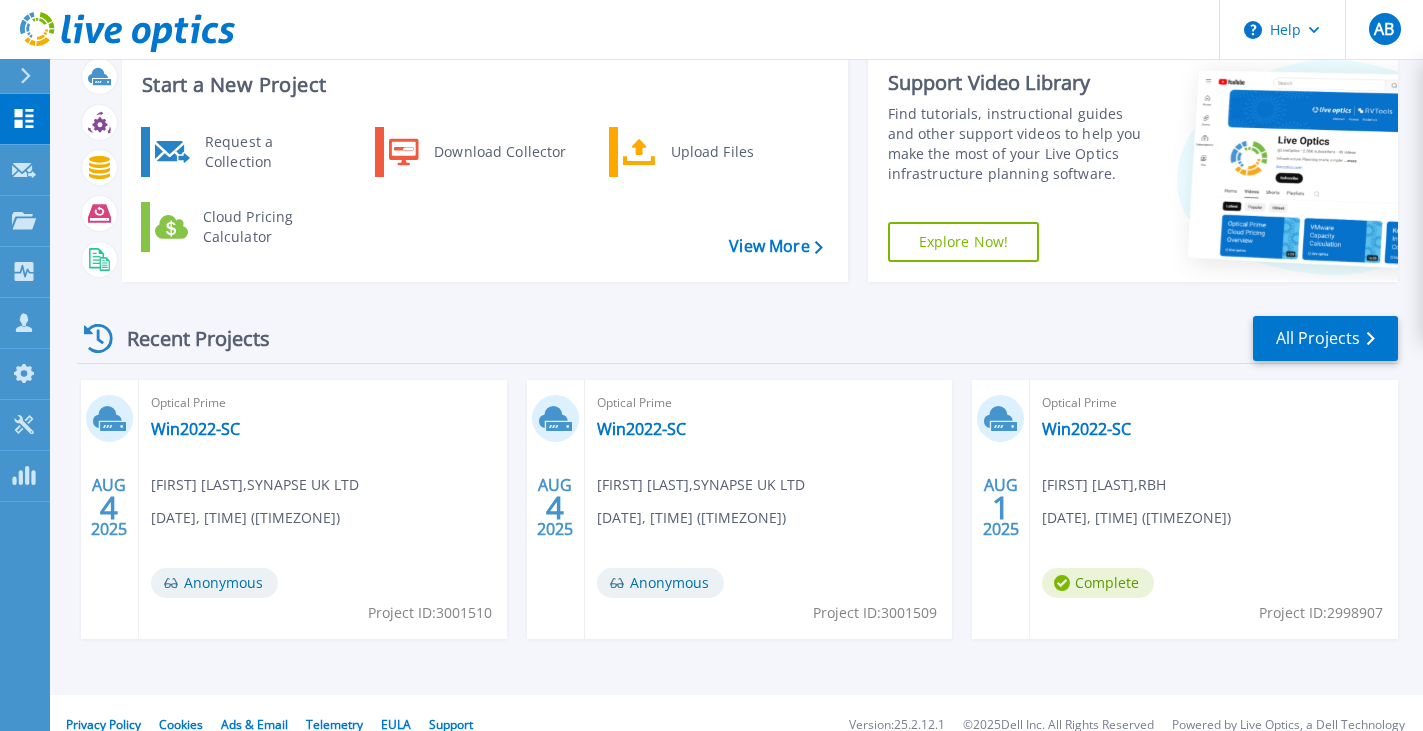 scroll, scrollTop: 78, scrollLeft: 0, axis: vertical 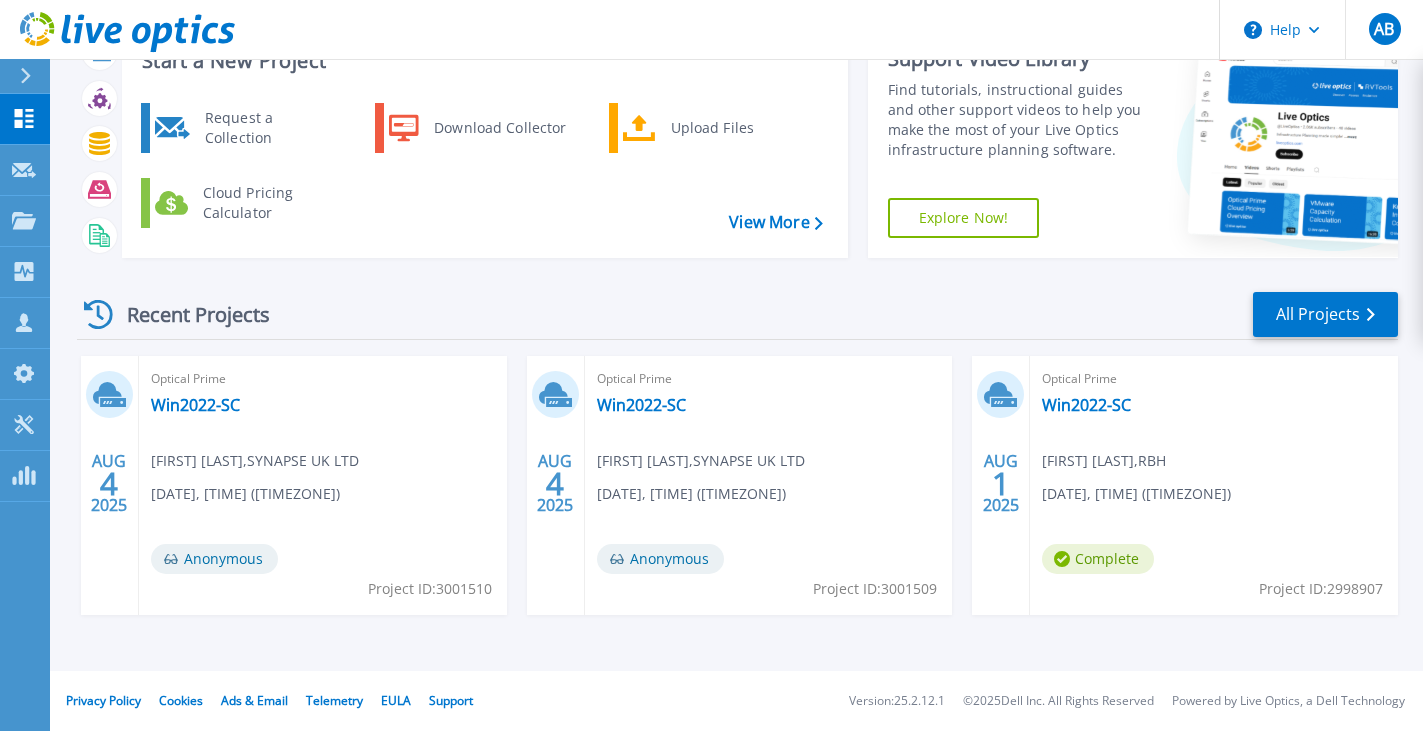 click at bounding box center (34, 76) 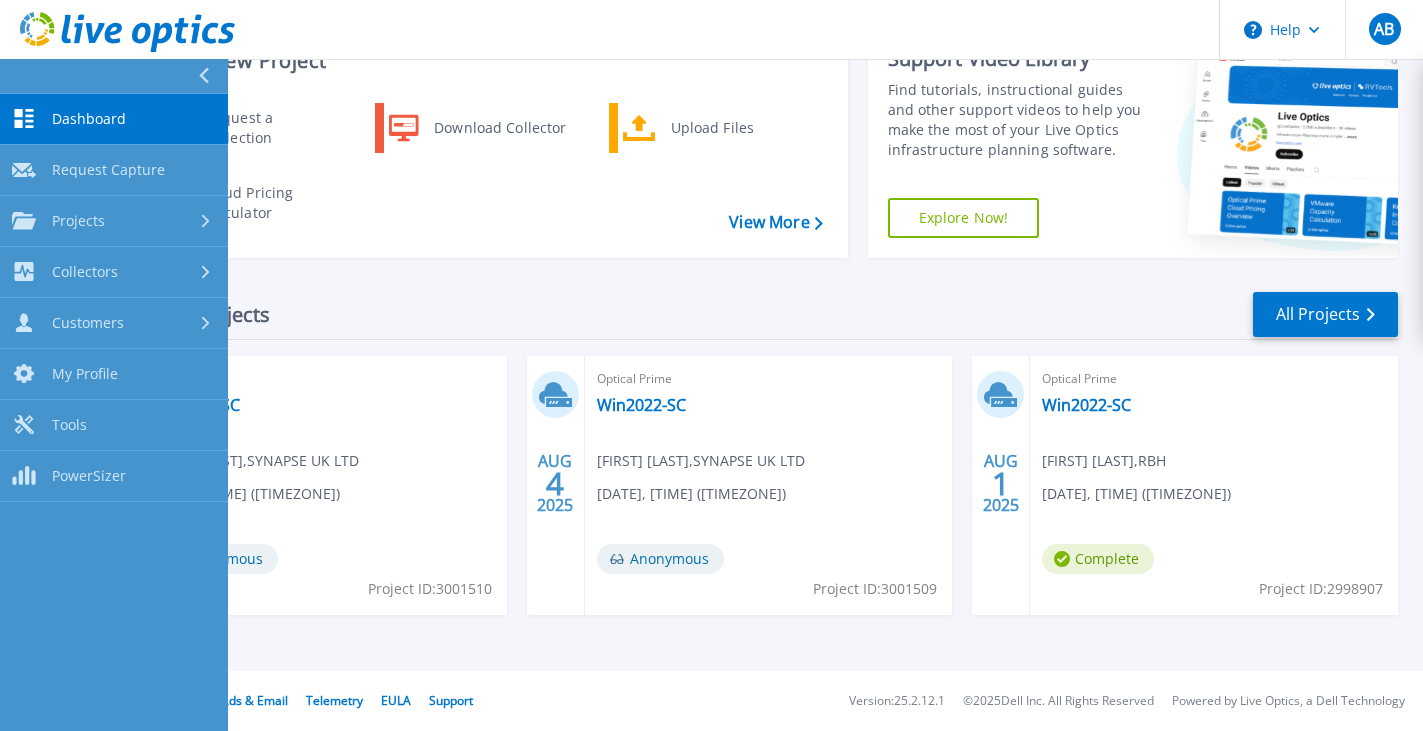 click on "Dashboard Dashboard" at bounding box center [114, 119] 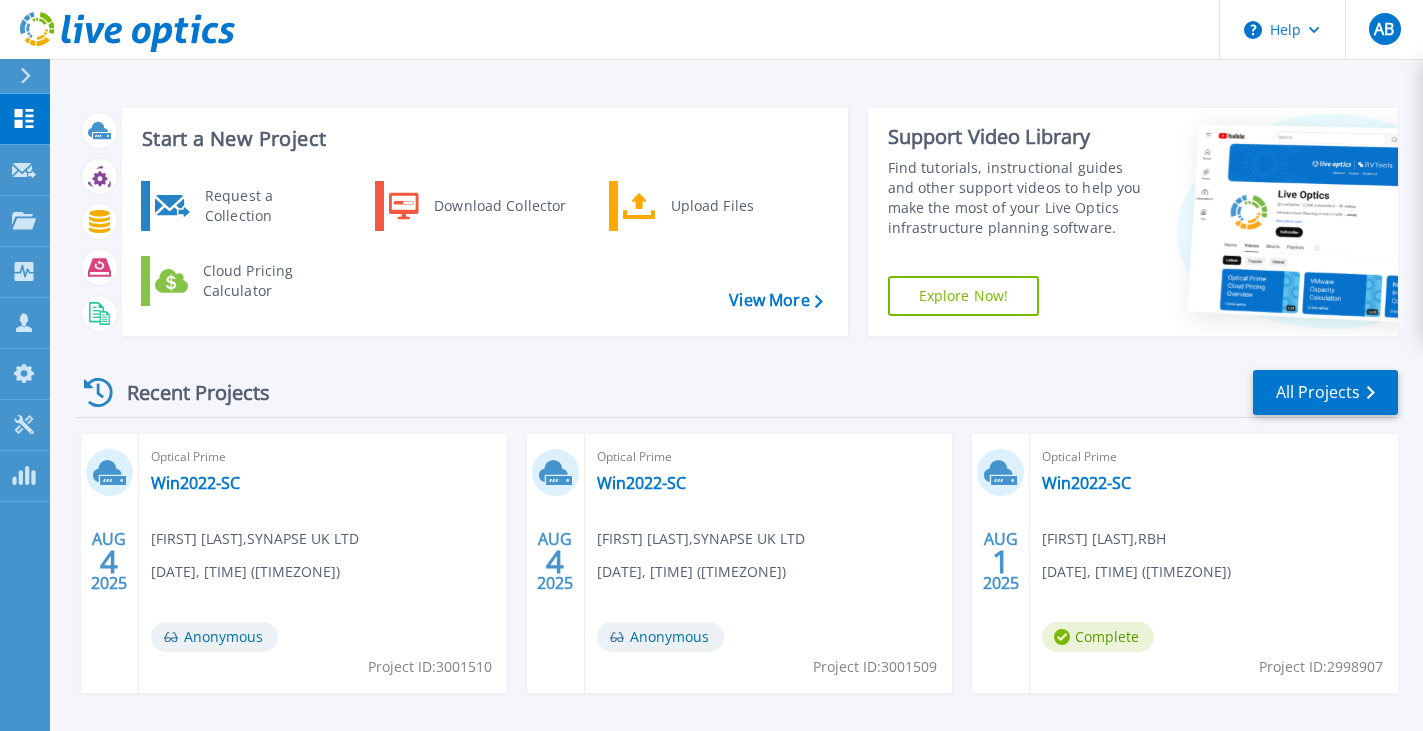 scroll, scrollTop: 78, scrollLeft: 0, axis: vertical 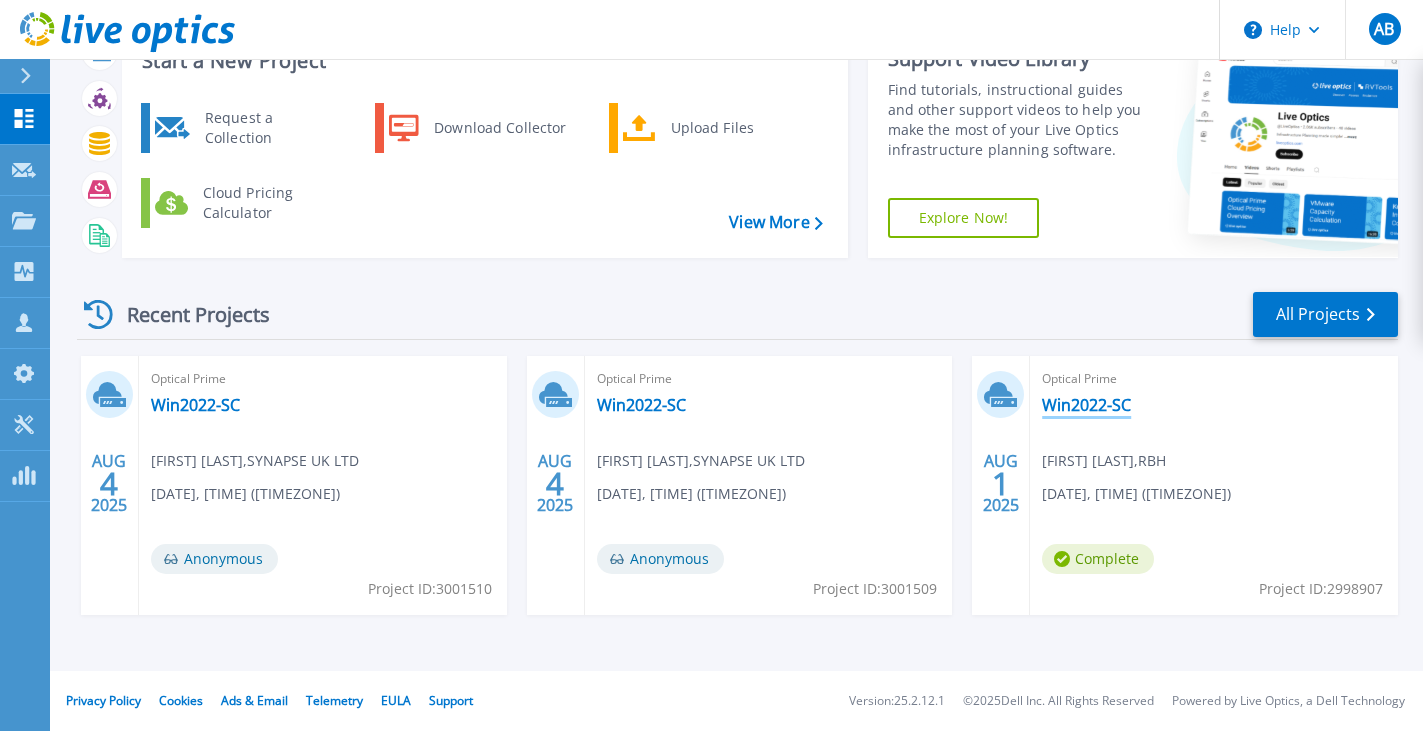 click on "Win2022-SC" at bounding box center [1086, 405] 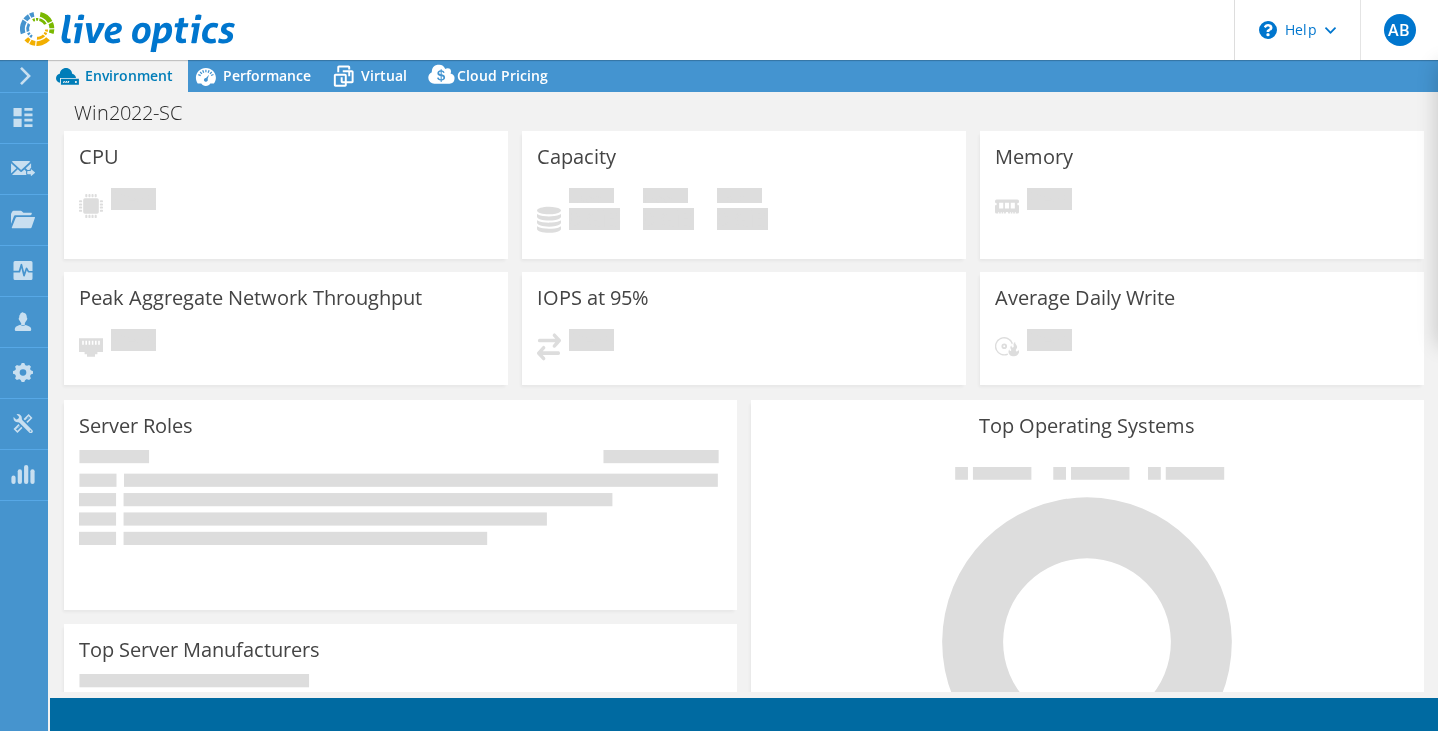 scroll, scrollTop: 0, scrollLeft: 0, axis: both 